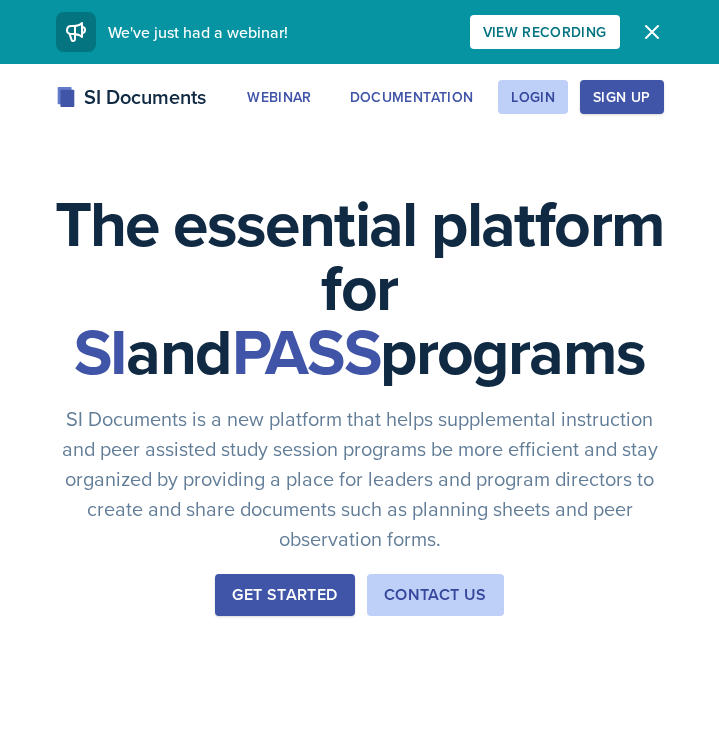 scroll, scrollTop: 0, scrollLeft: 0, axis: both 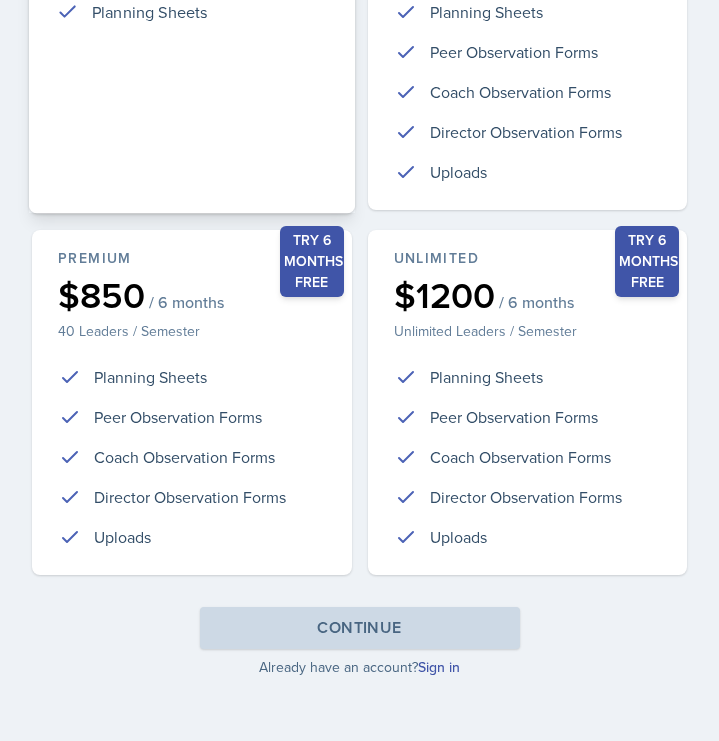 click on "Free
$0
/ 6 months   5 Leaders / Semester
Planning Sheets" at bounding box center (192, 38) 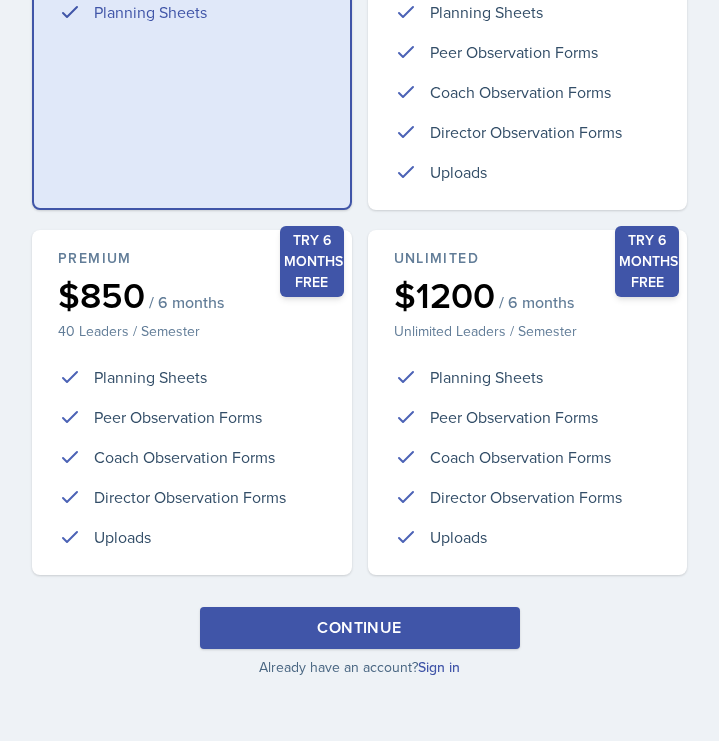 click on "Continue" at bounding box center [359, 628] 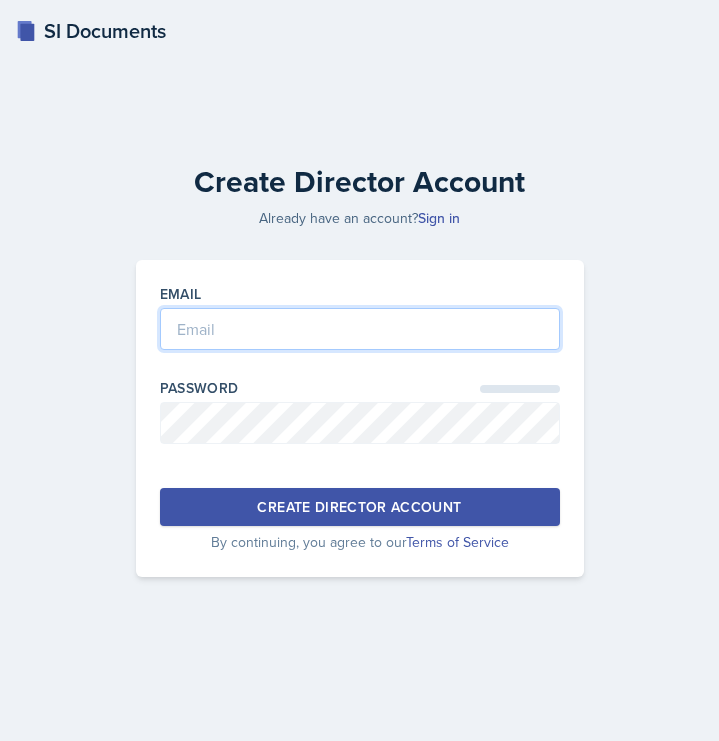 click at bounding box center [360, 329] 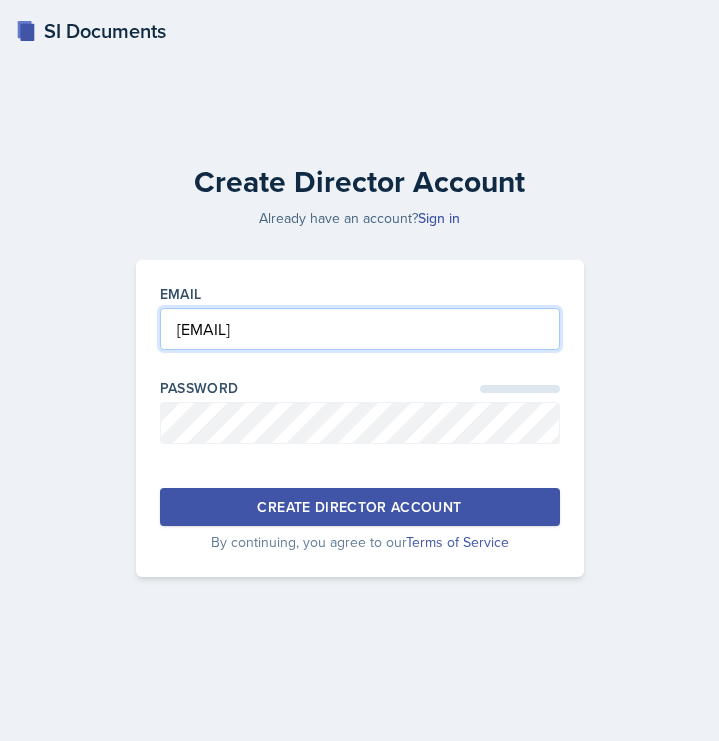 type on "[EMAIL]" 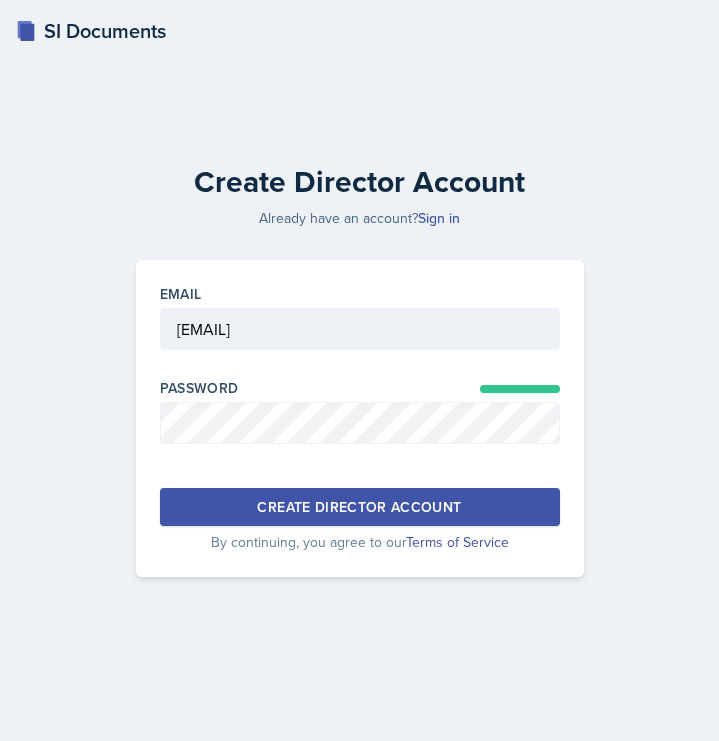click on "Create Director Account" at bounding box center (359, 507) 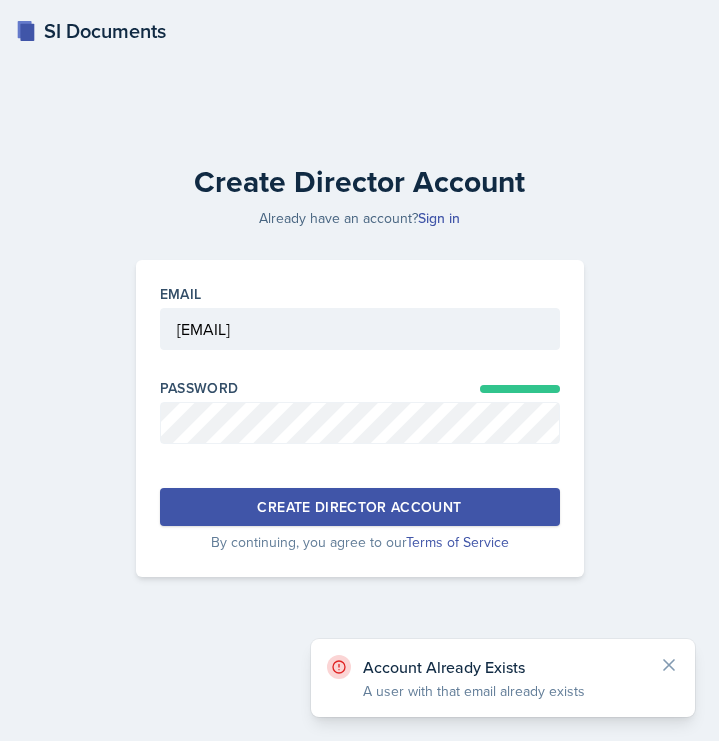 click on "SI Documents" at bounding box center (91, 31) 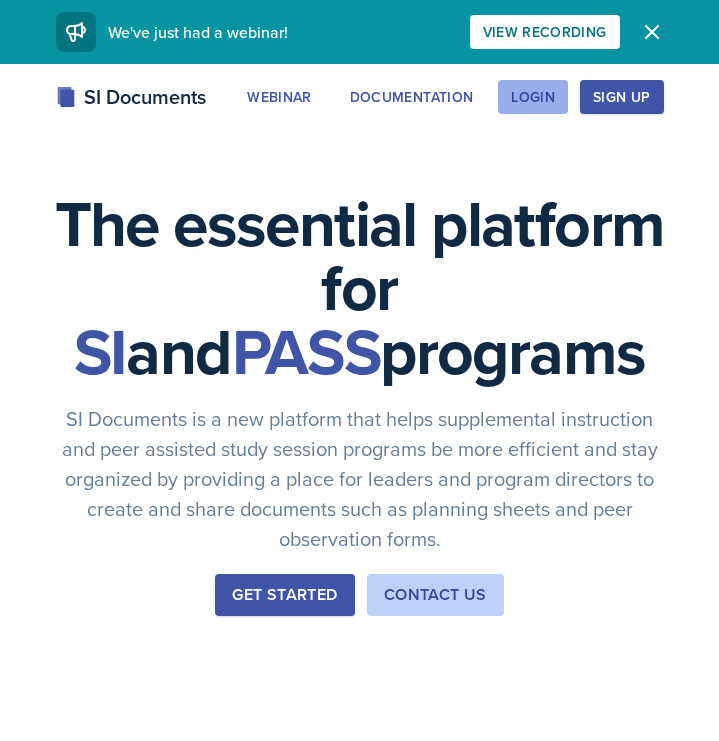 click on "Login" at bounding box center (533, 97) 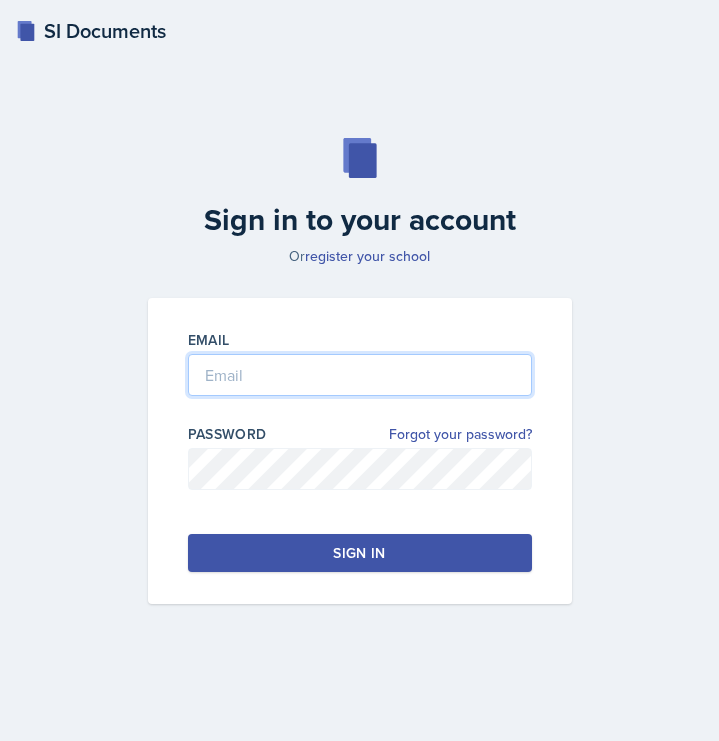 click at bounding box center [360, 375] 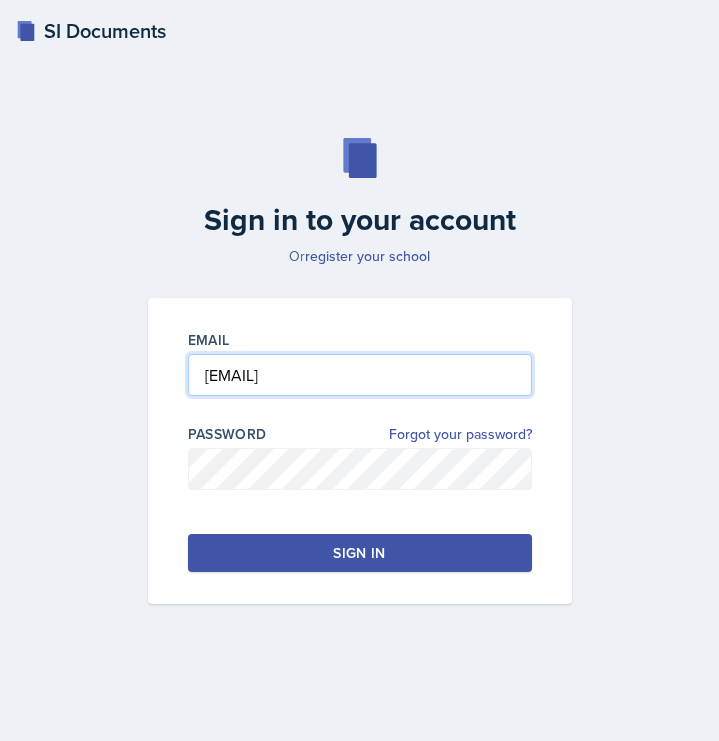 type on "[EMAIL]" 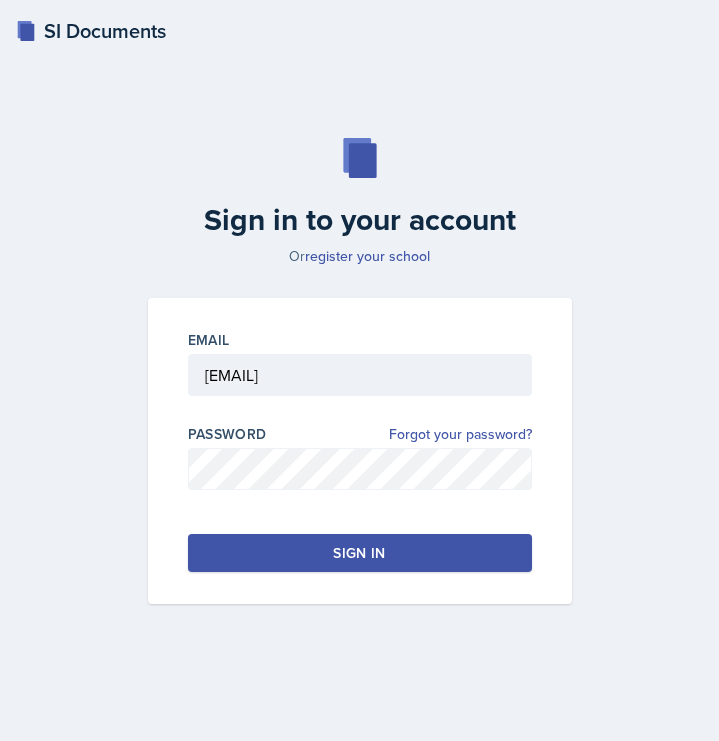 click on "Sign in" at bounding box center [360, 553] 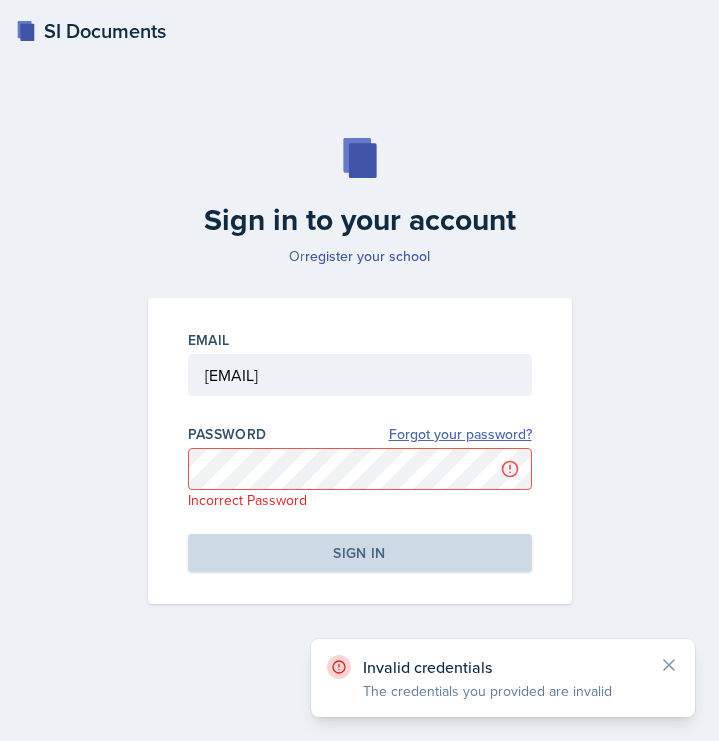 click on "Forgot your password?" at bounding box center [460, 434] 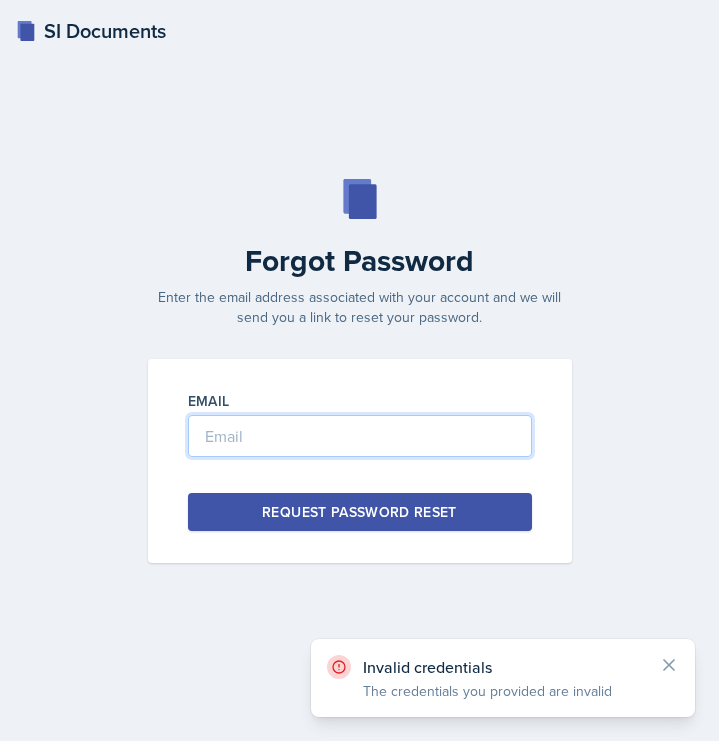 click at bounding box center (360, 436) 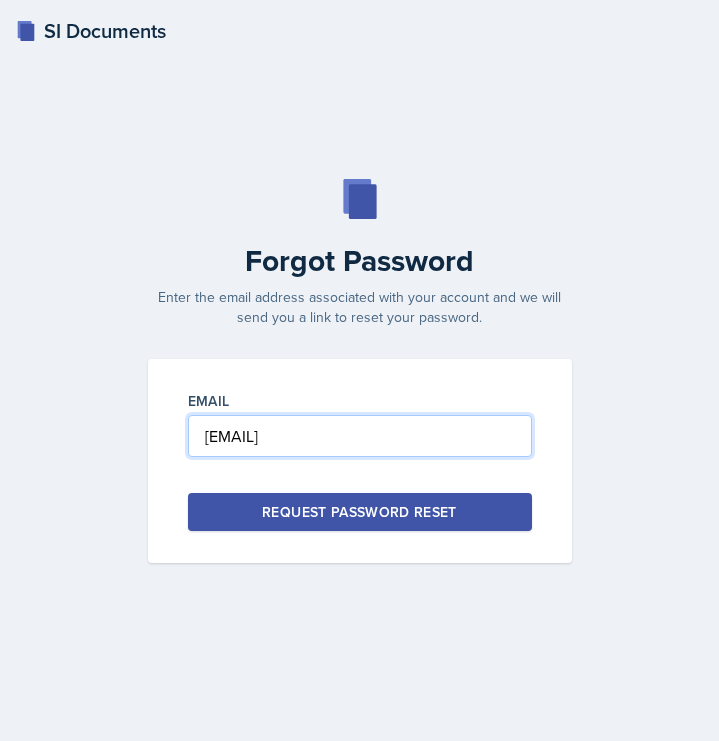 type on "[EMAIL]" 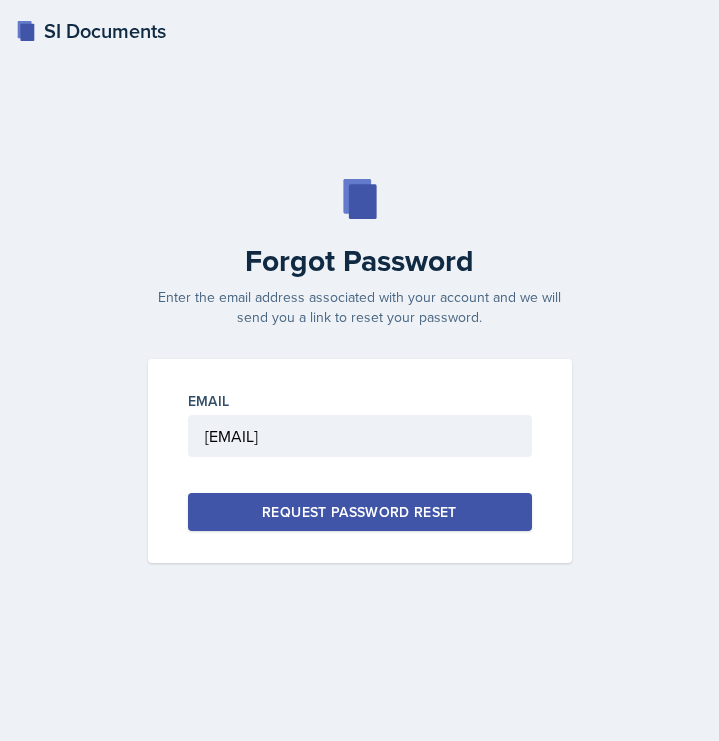 click on "Request Password Reset" at bounding box center (360, 512) 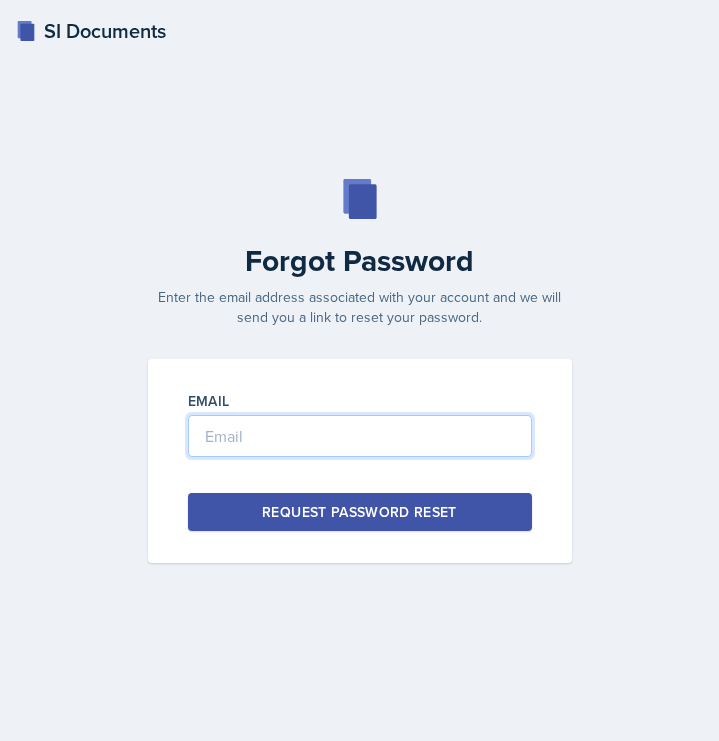 click at bounding box center [360, 436] 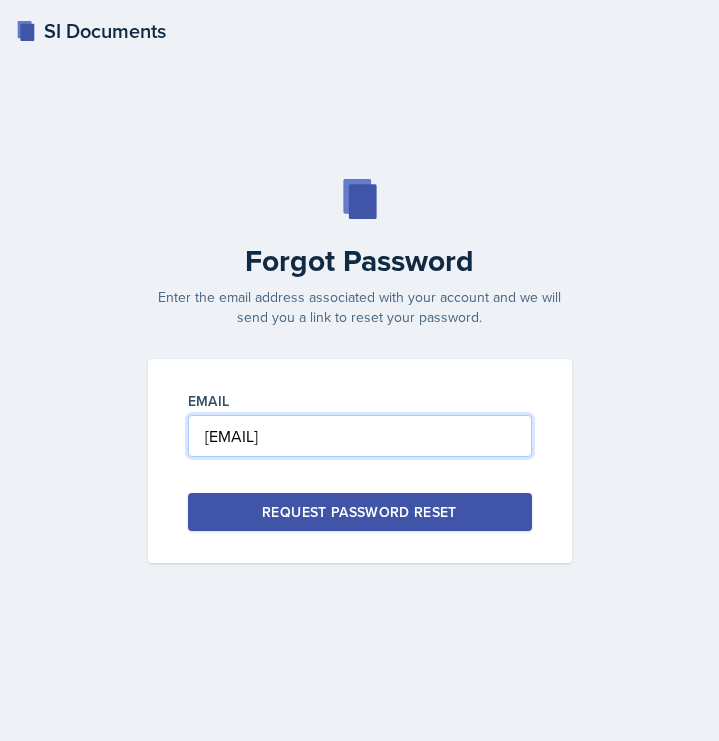 type on "[EMAIL]" 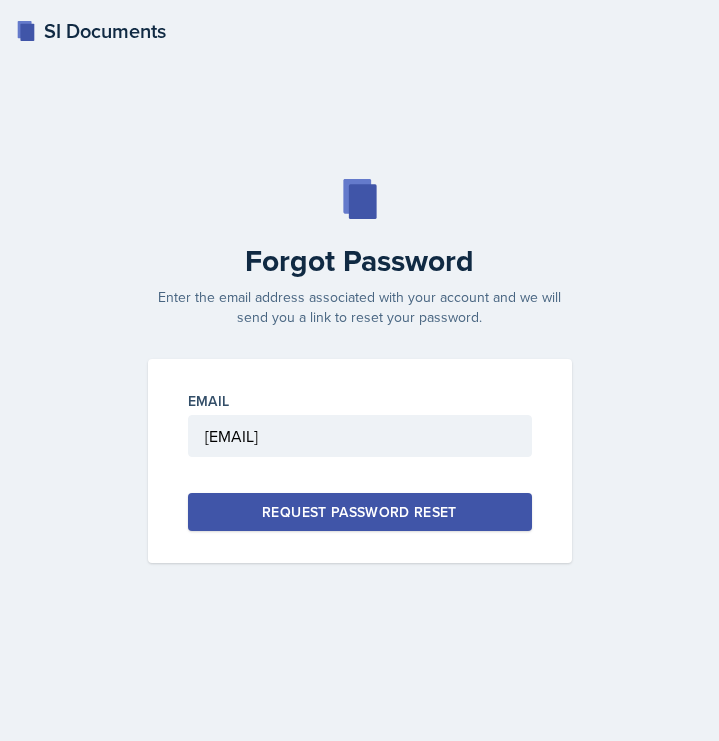 click on "Request Password Reset" at bounding box center (359, 512) 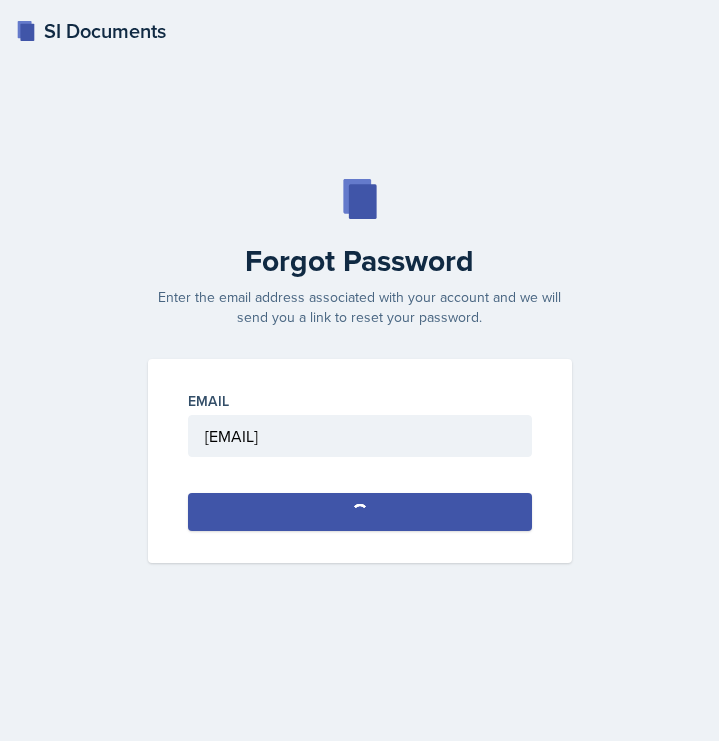 type 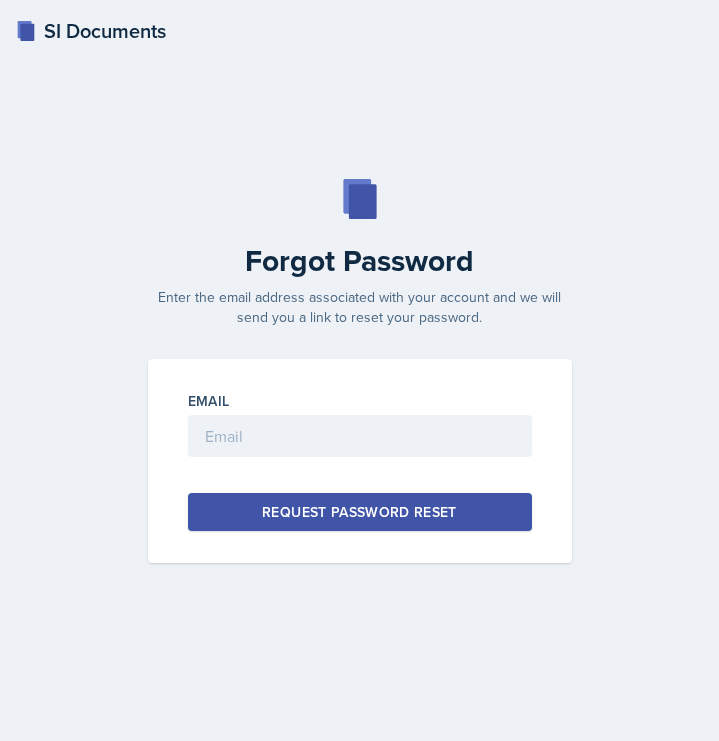 click on "SI Documents" at bounding box center [91, 31] 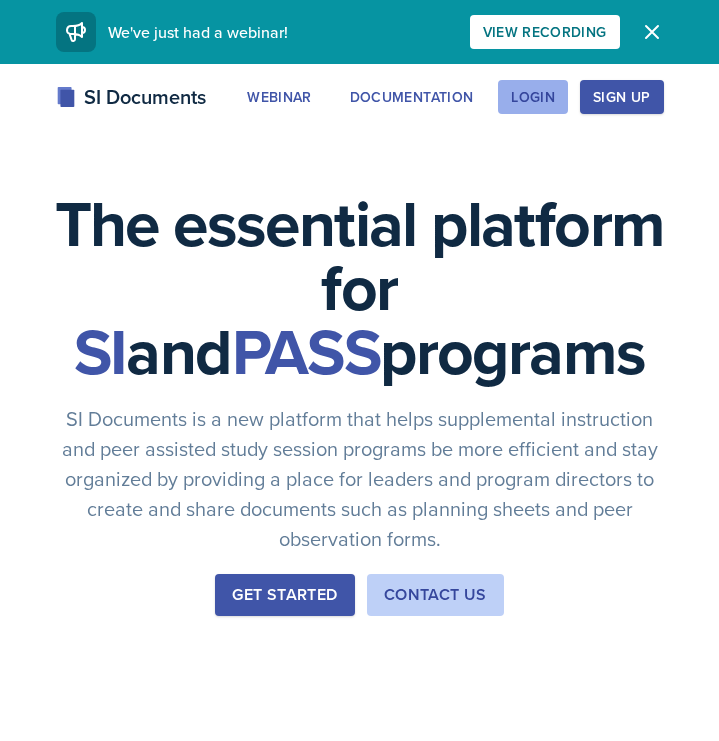 click on "Login" at bounding box center (533, 97) 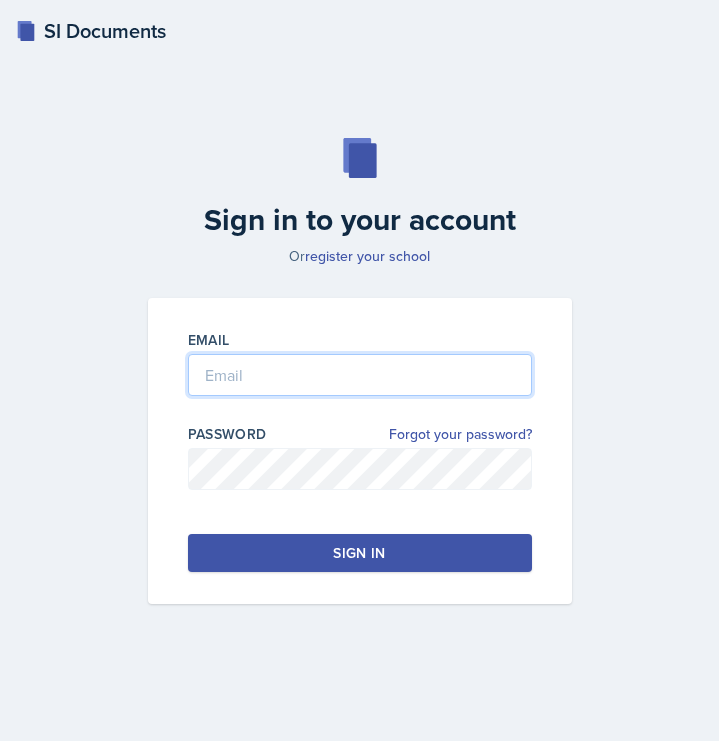 click at bounding box center (360, 375) 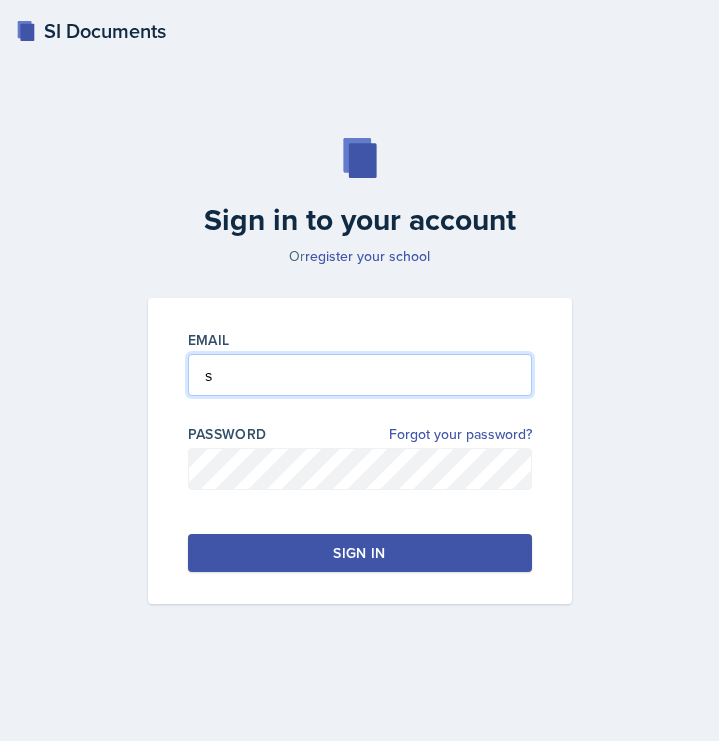 click on "s" at bounding box center [360, 375] 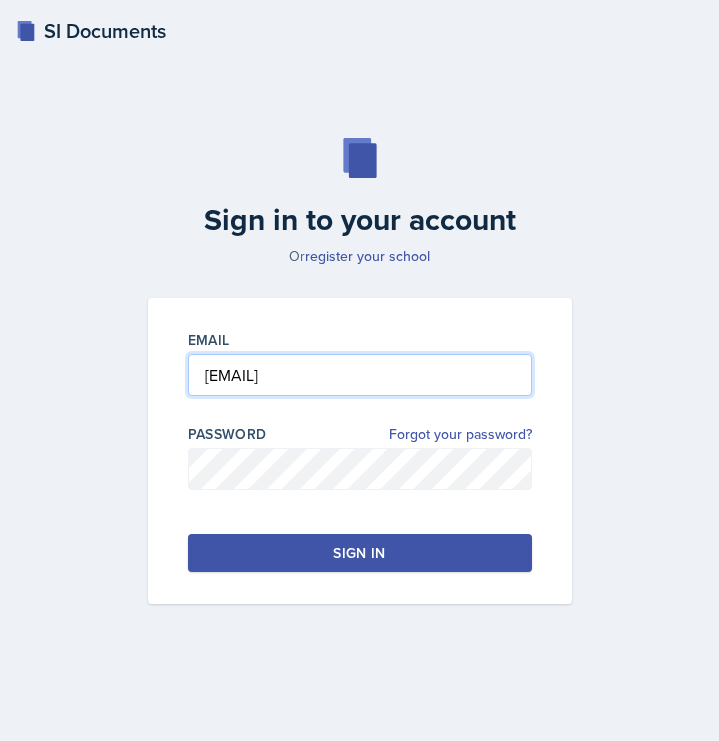 type on "[EMAIL]" 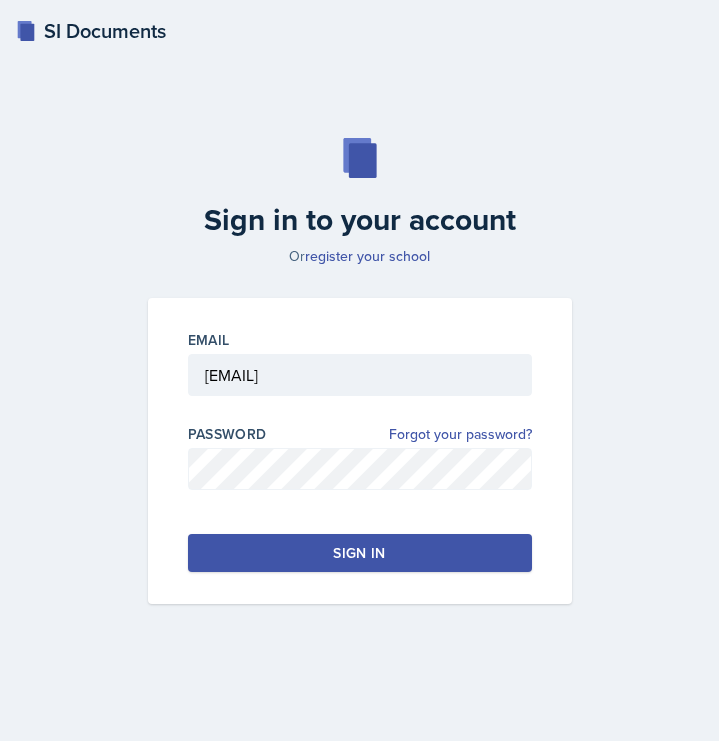 click on "Sign in" at bounding box center (360, 553) 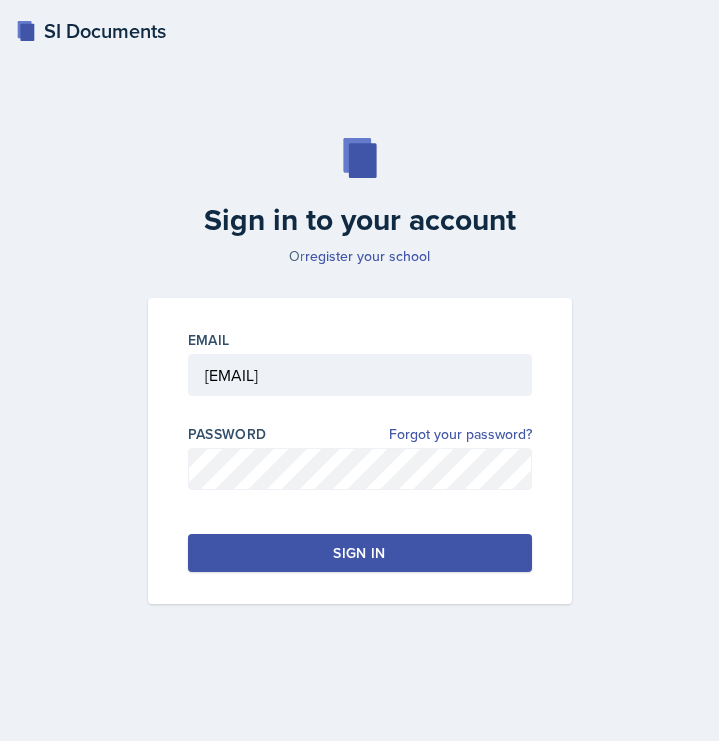 click on "Sign in" at bounding box center (360, 553) 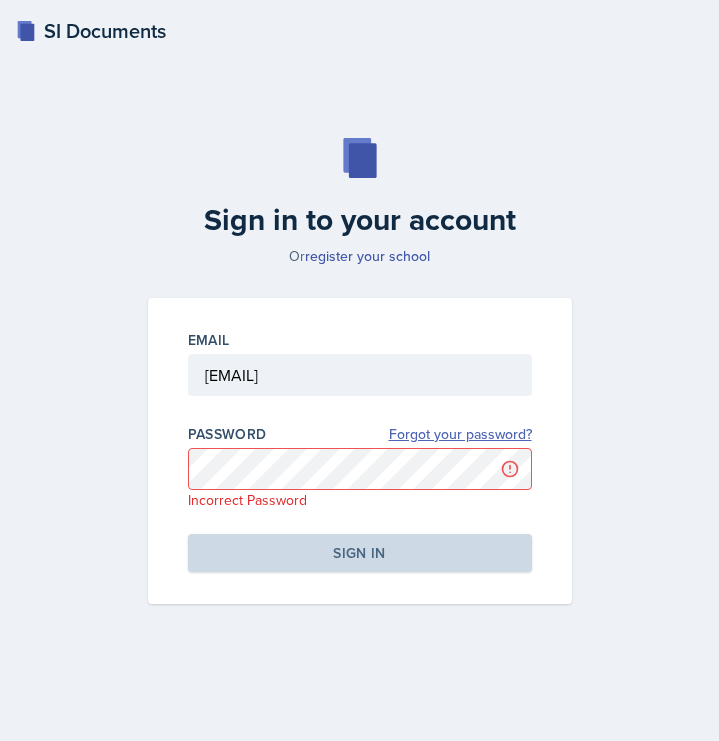 click on "Forgot your password?" at bounding box center [460, 434] 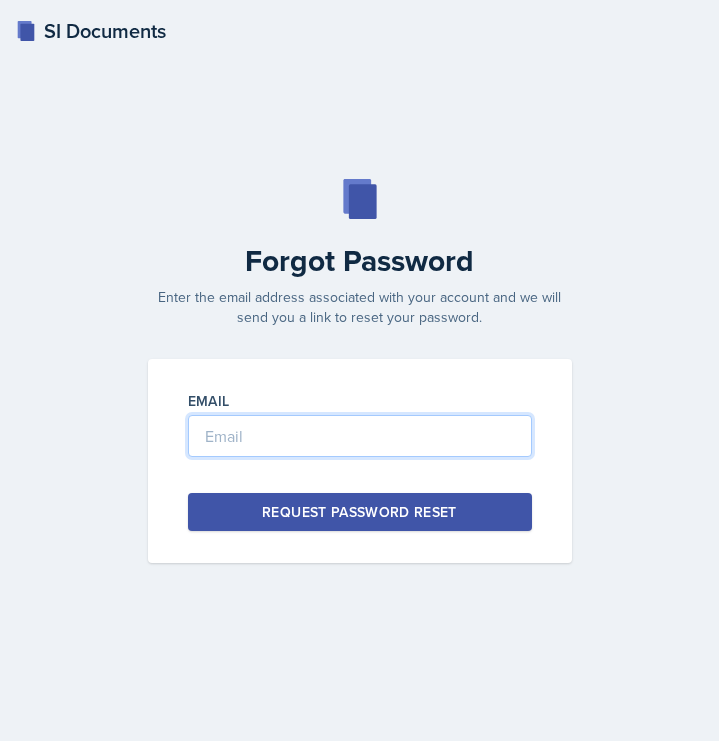 click at bounding box center [360, 436] 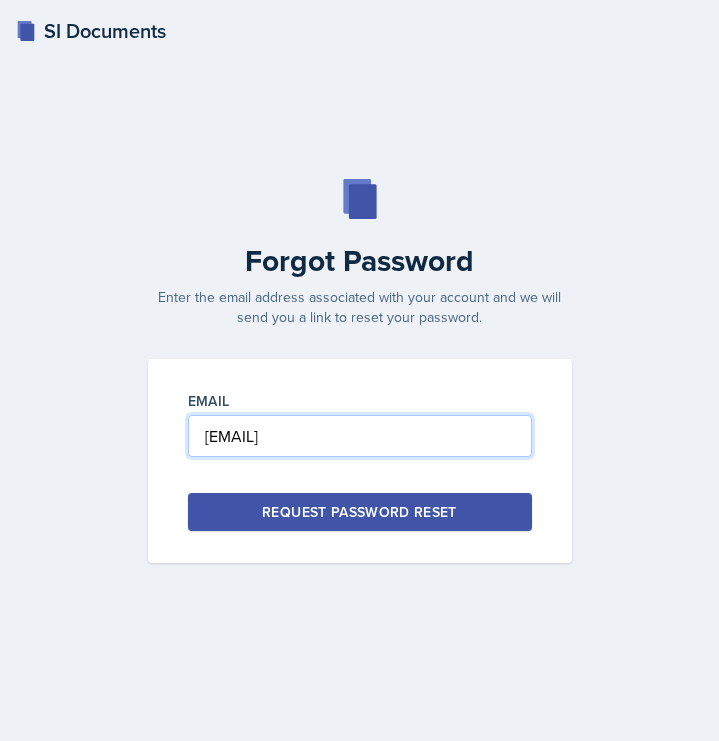 type on "[EMAIL]" 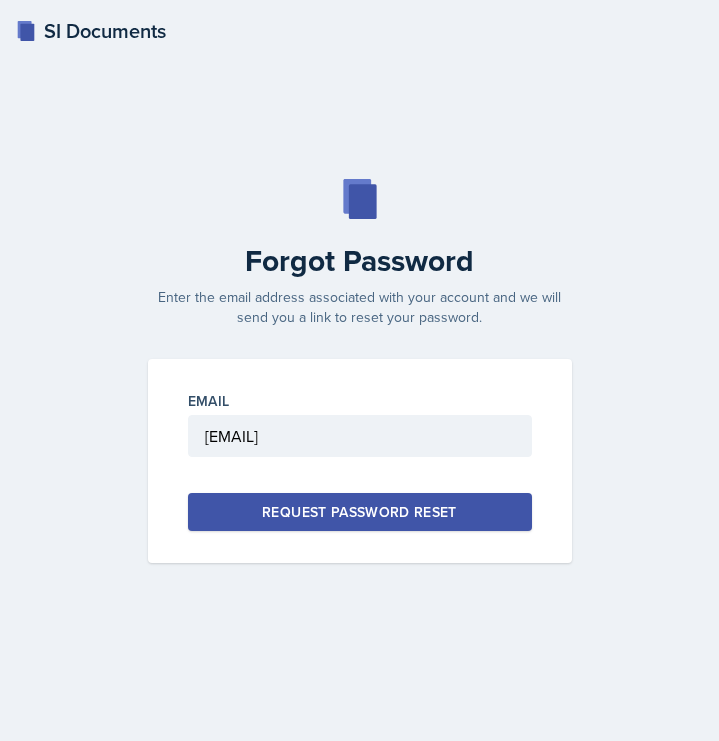 click on "Request Password Reset" at bounding box center (359, 512) 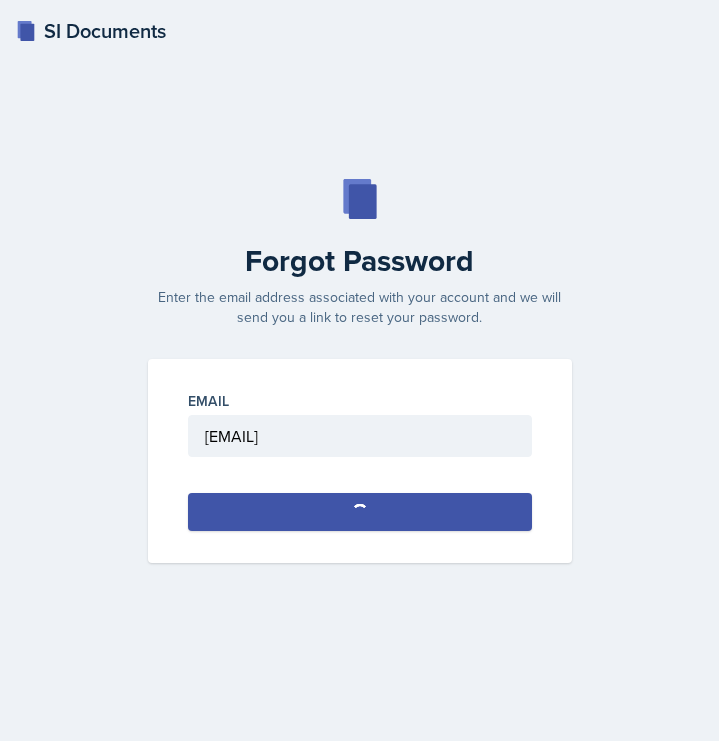 type 